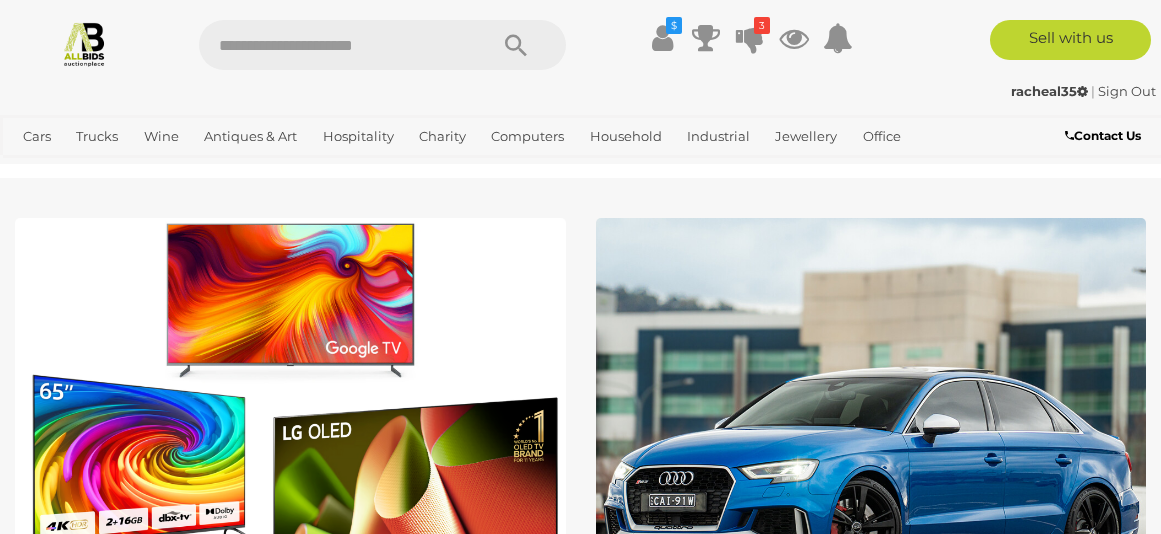 scroll, scrollTop: 0, scrollLeft: 0, axis: both 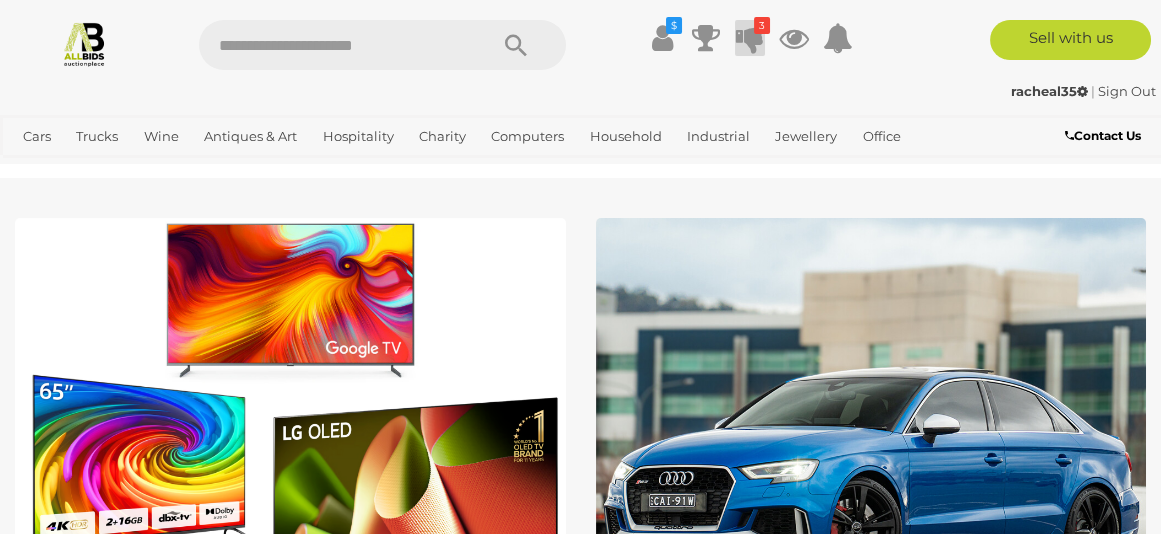 click at bounding box center [750, 38] 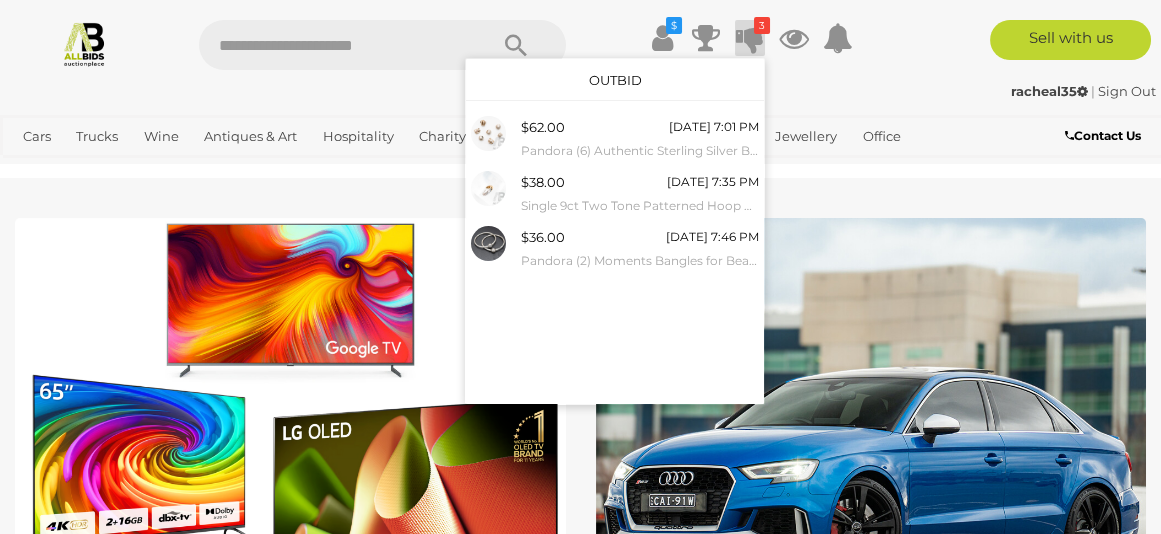 click on "Home Television Sale
Closing Monday 14th July
Assets of US Embassy
Closing Wednesday 16th July
July Mid Century" at bounding box center [580, 596] 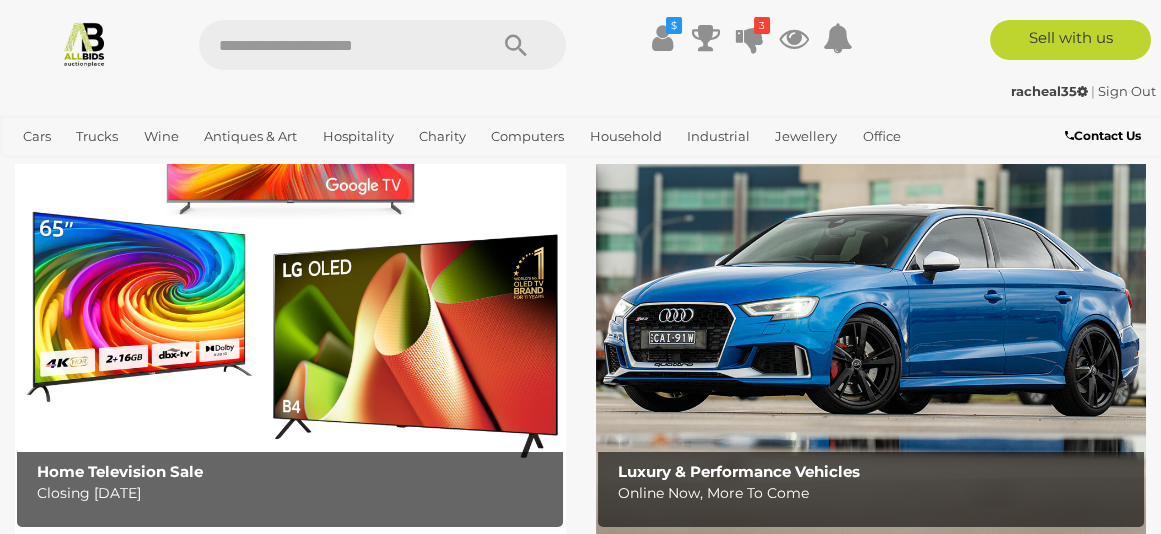 scroll, scrollTop: 160, scrollLeft: 0, axis: vertical 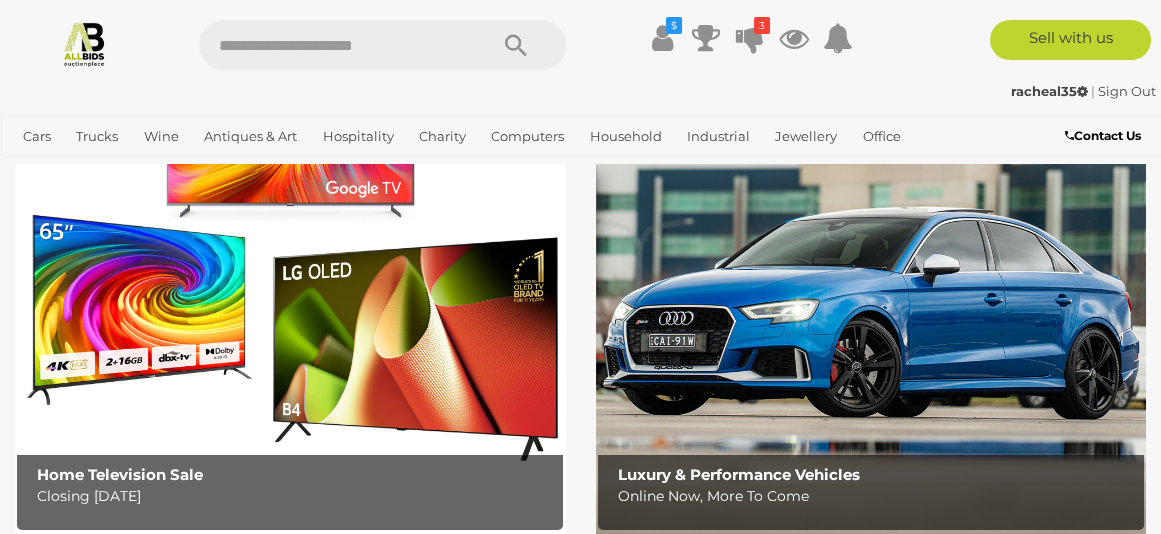 click at bounding box center [871, 299] 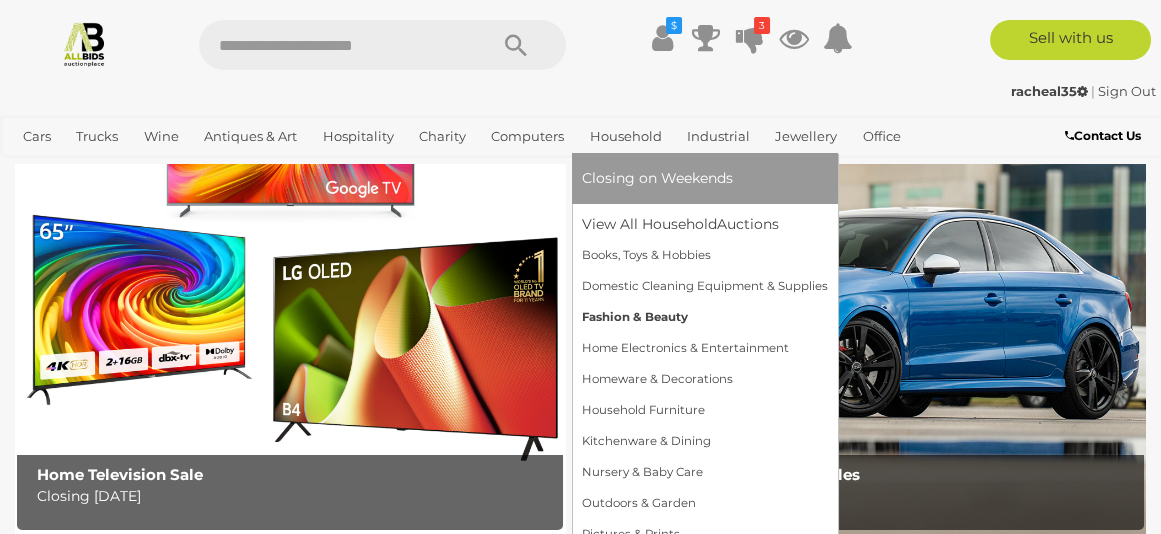 click on "Fashion & Beauty" at bounding box center [705, 317] 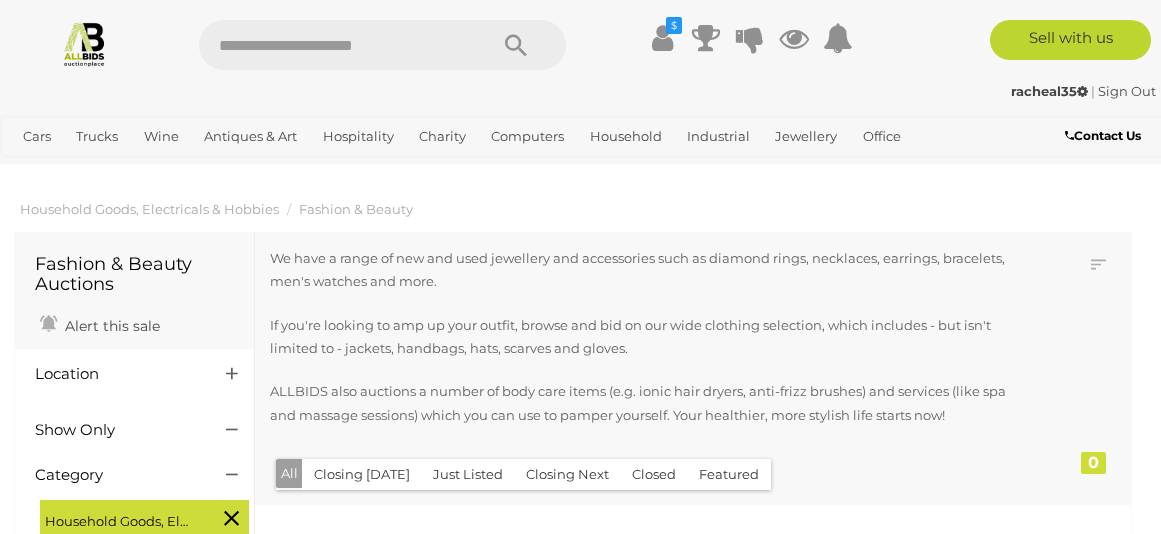 scroll, scrollTop: 0, scrollLeft: 0, axis: both 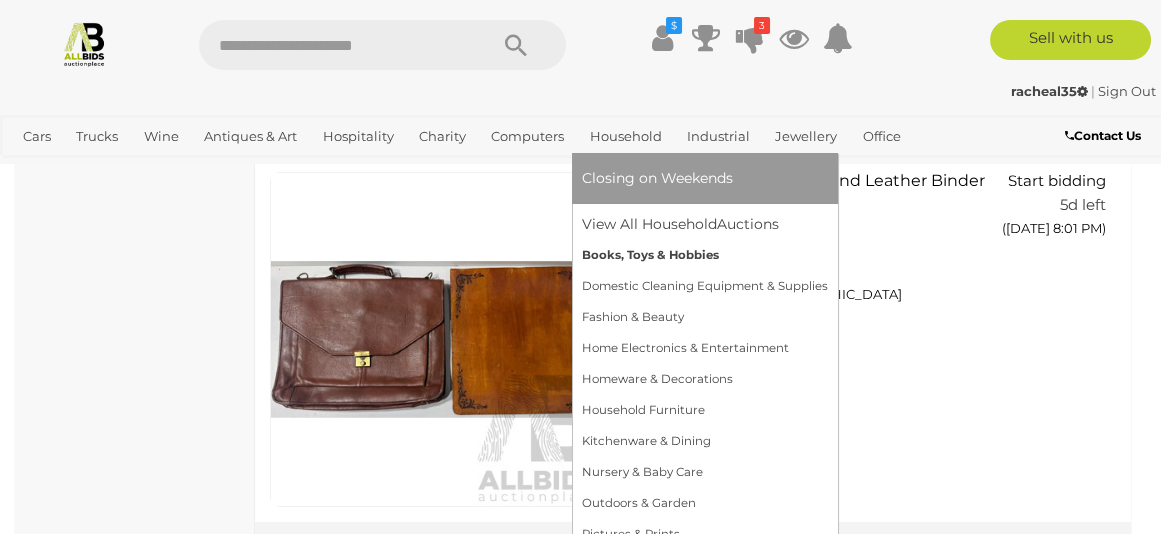 click on "Books, Toys & Hobbies" at bounding box center [705, 255] 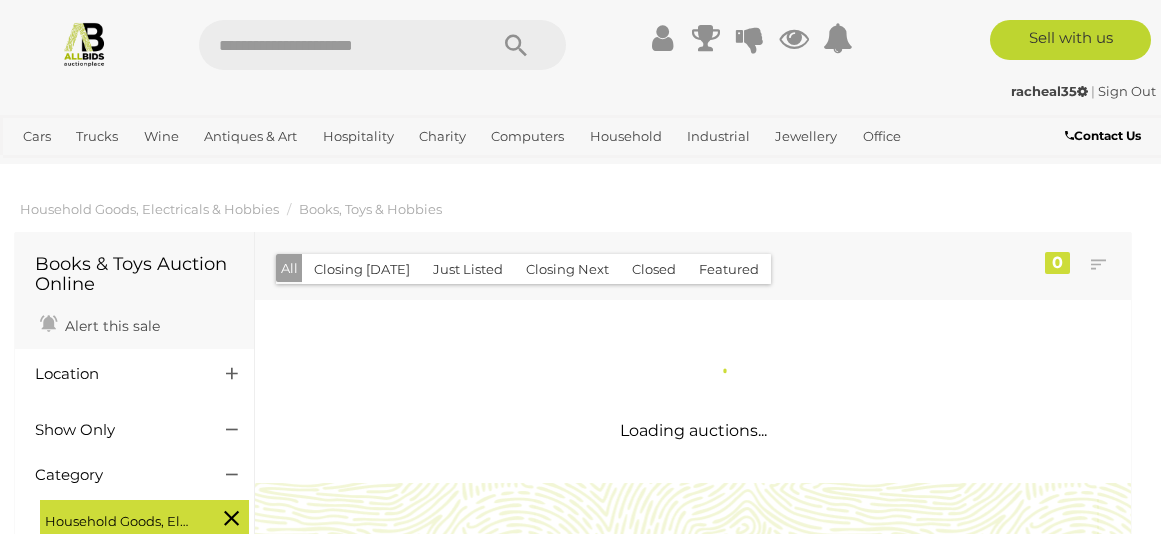 scroll, scrollTop: 0, scrollLeft: 0, axis: both 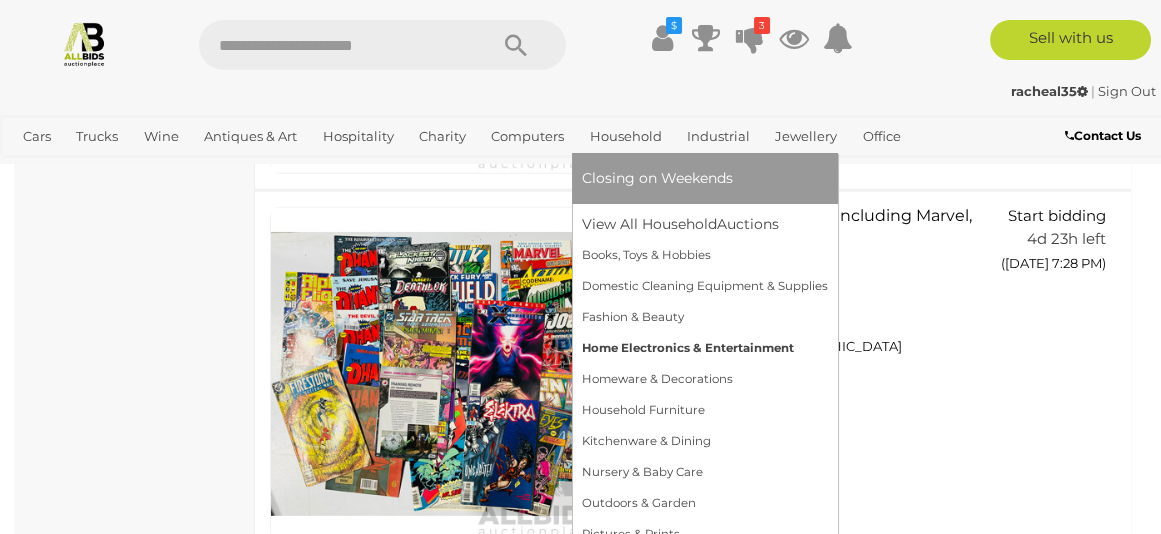 click on "Home Electronics & Entertainment" at bounding box center (705, 348) 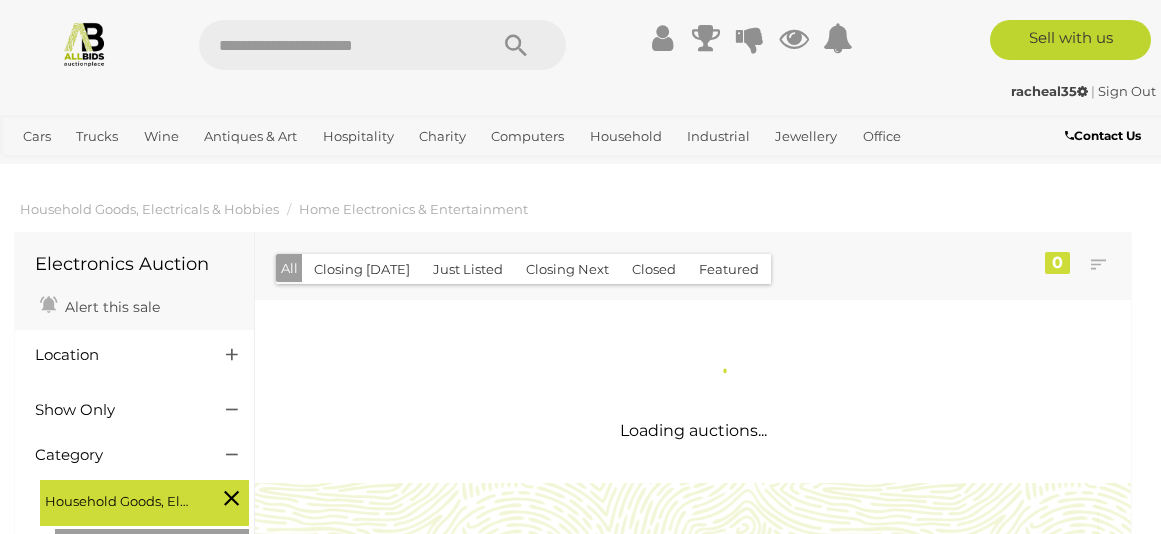 scroll, scrollTop: 0, scrollLeft: 0, axis: both 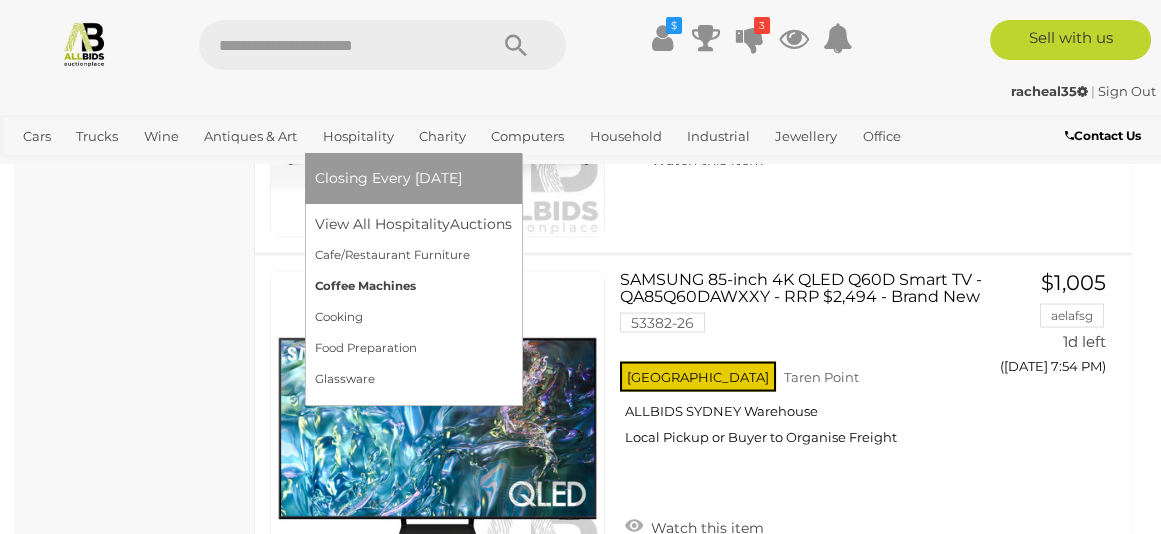 click on "Coffee Machines" at bounding box center (413, 286) 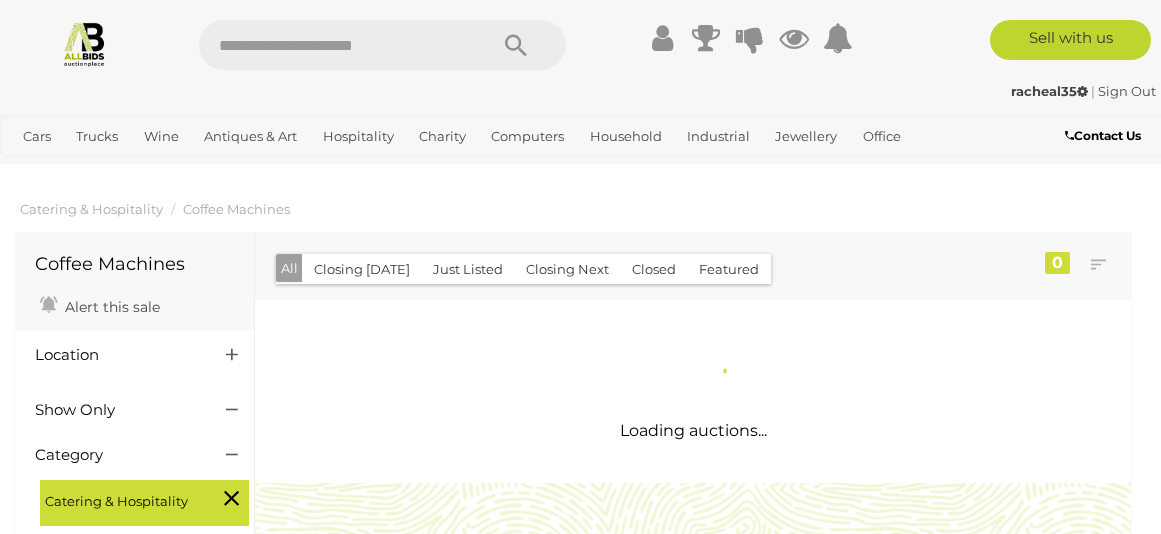 scroll, scrollTop: 0, scrollLeft: 0, axis: both 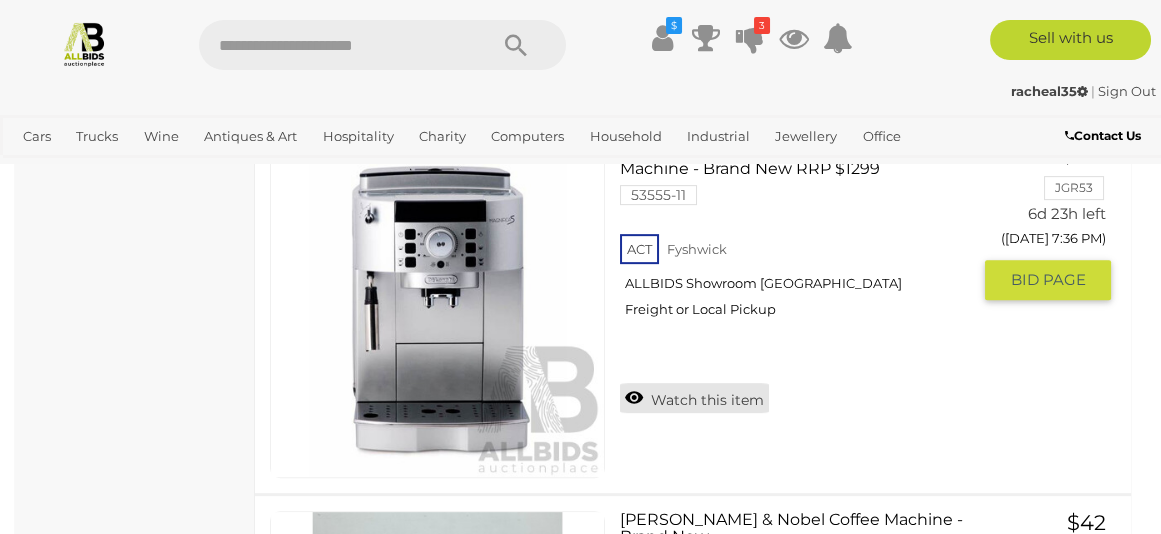 click on "Watch this item" at bounding box center (694, 398) 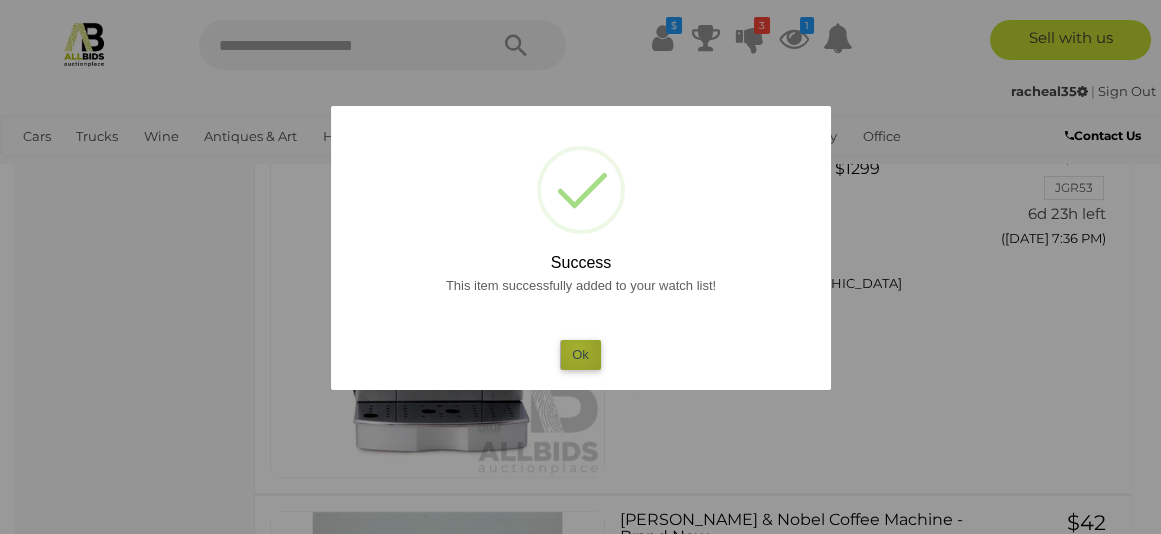 click on "Ok" at bounding box center [580, 354] 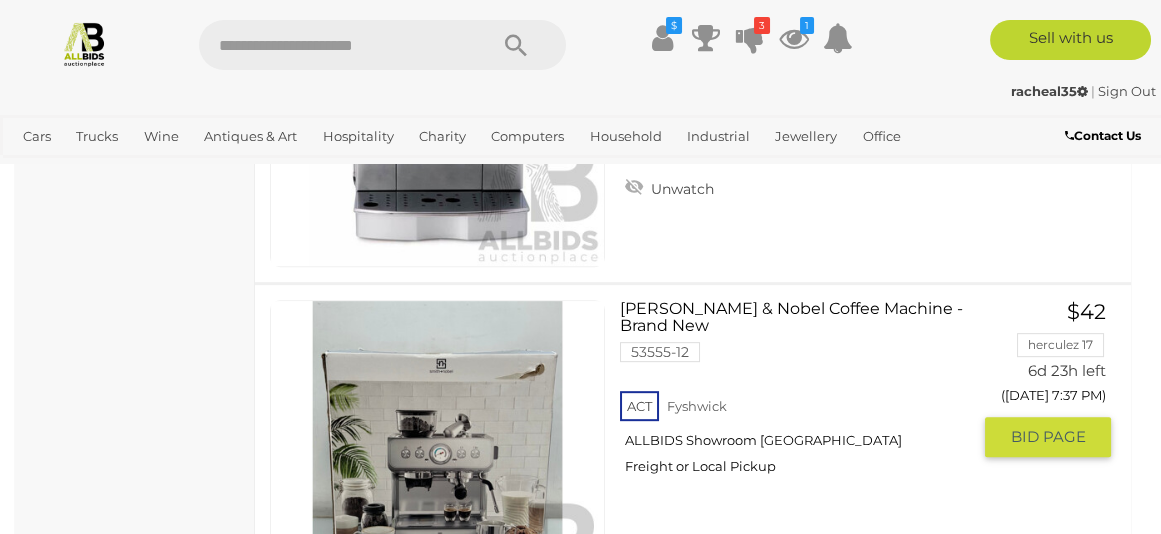 scroll, scrollTop: 1680, scrollLeft: 0, axis: vertical 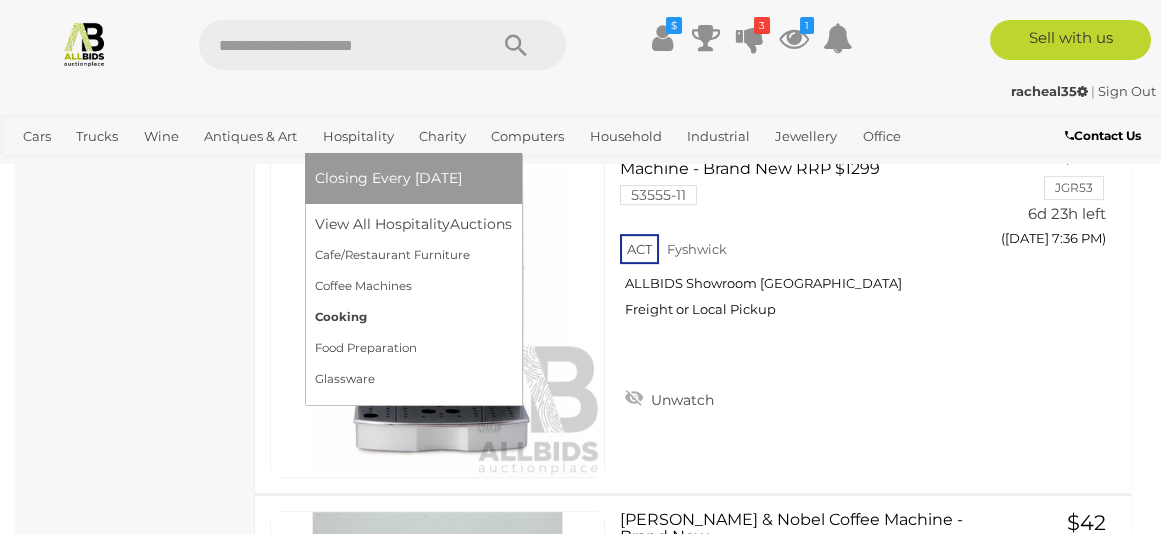 click on "Cooking" at bounding box center [413, 317] 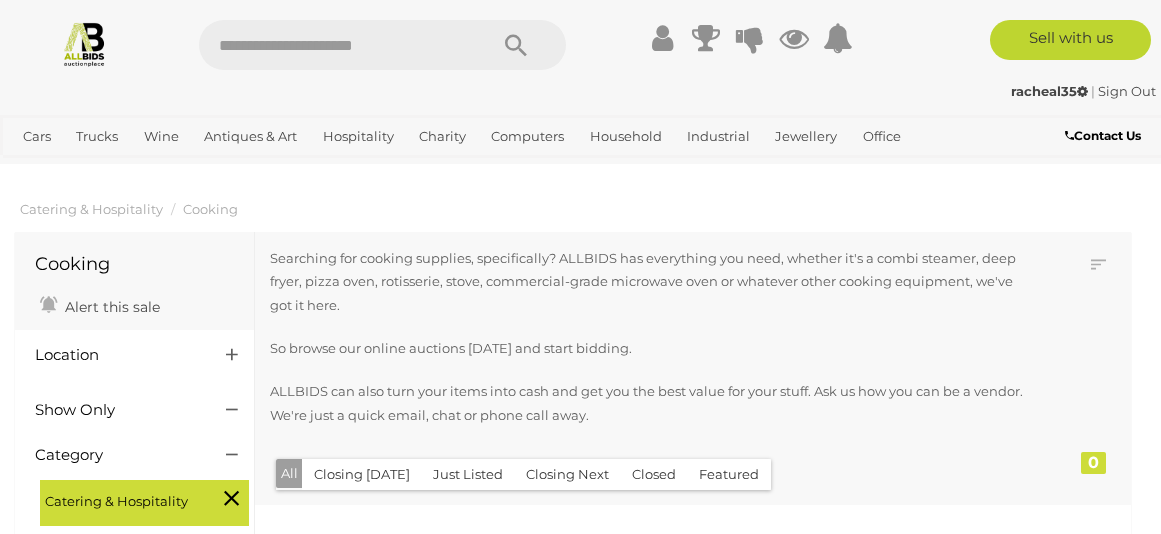 scroll, scrollTop: 0, scrollLeft: 0, axis: both 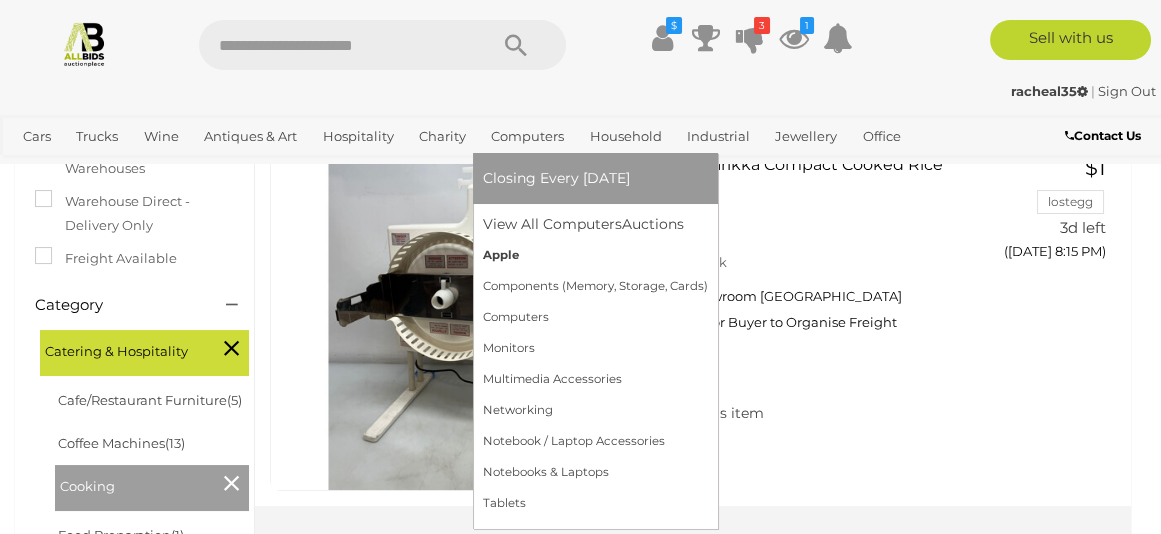 click on "Apple" at bounding box center [595, 255] 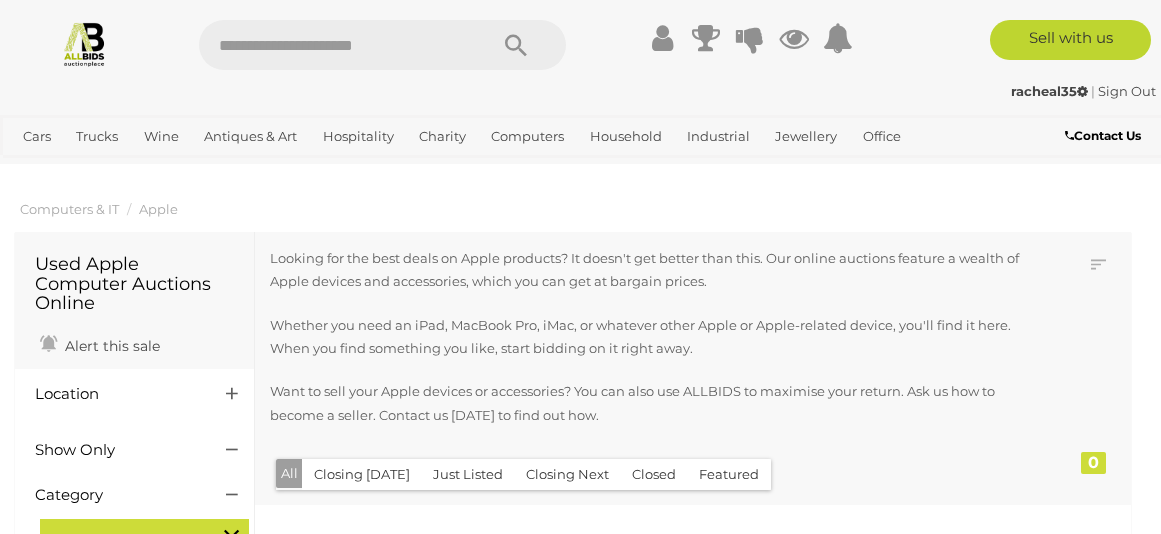 scroll, scrollTop: 0, scrollLeft: 0, axis: both 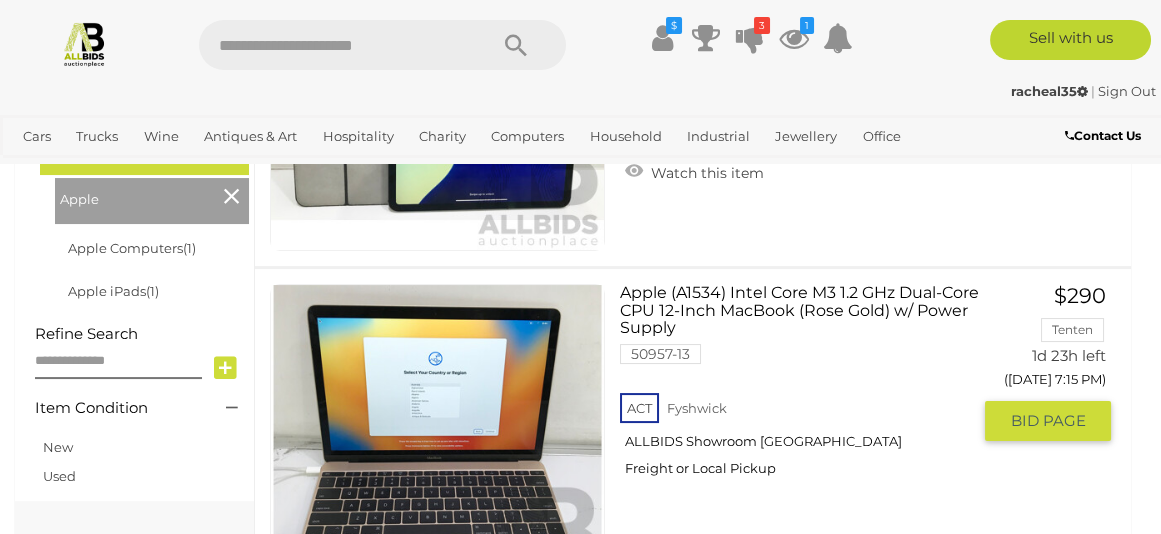 click on "Apple (A1534) Intel Core M3 1.2 GHz Dual-Core CPU 12-Inch MacBook (Rose Gold) w/ Power Supply
50957-13
ACT
Fyshwick ALLBIDS Showroom [GEOGRAPHIC_DATA]" at bounding box center [802, 388] 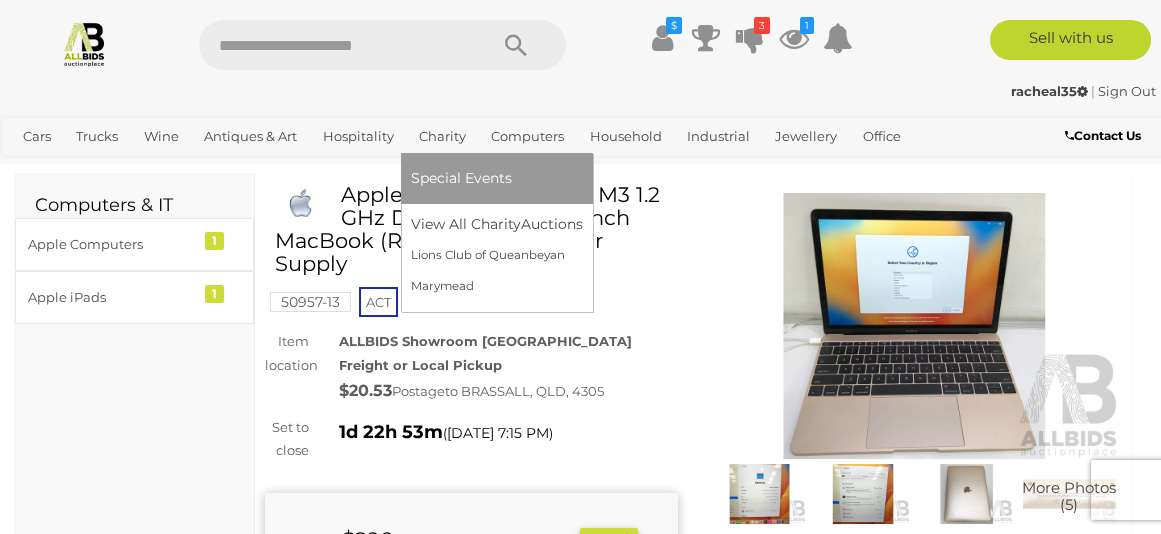 scroll, scrollTop: 0, scrollLeft: 0, axis: both 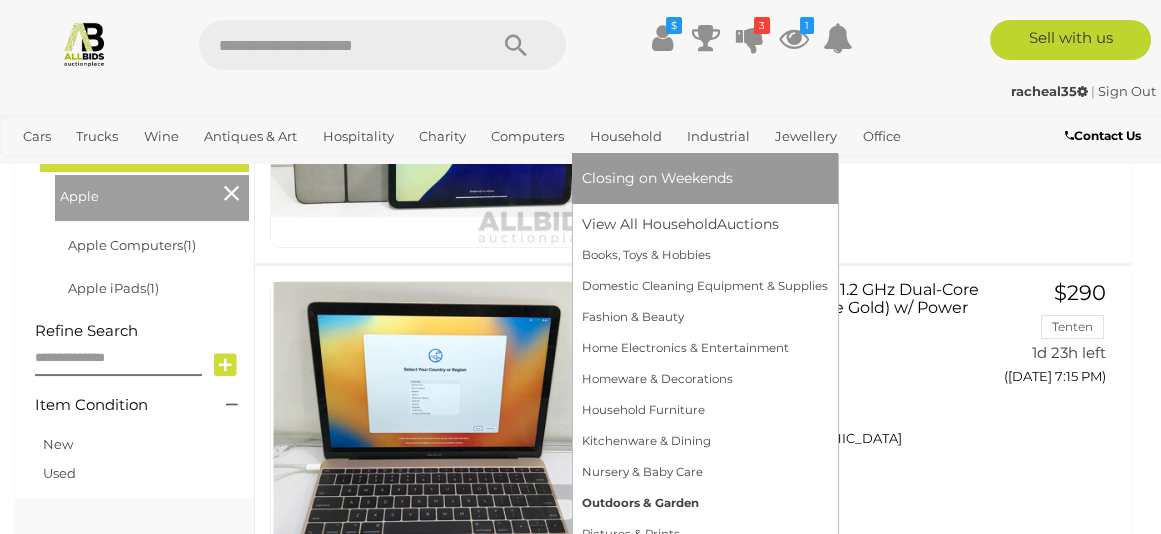 click on "Outdoors & Garden" at bounding box center (705, 503) 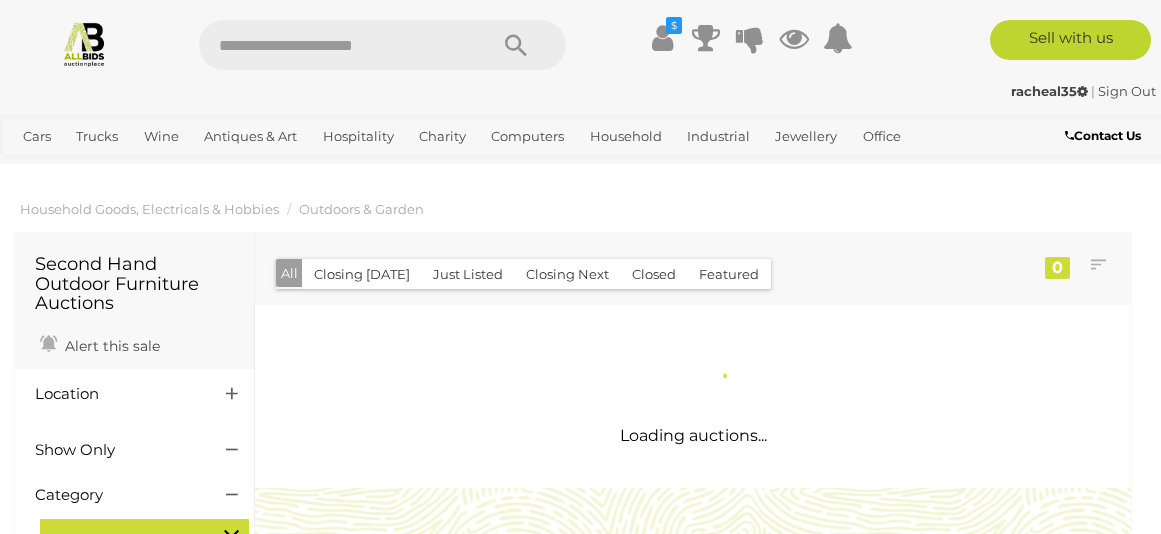 scroll, scrollTop: 0, scrollLeft: 0, axis: both 